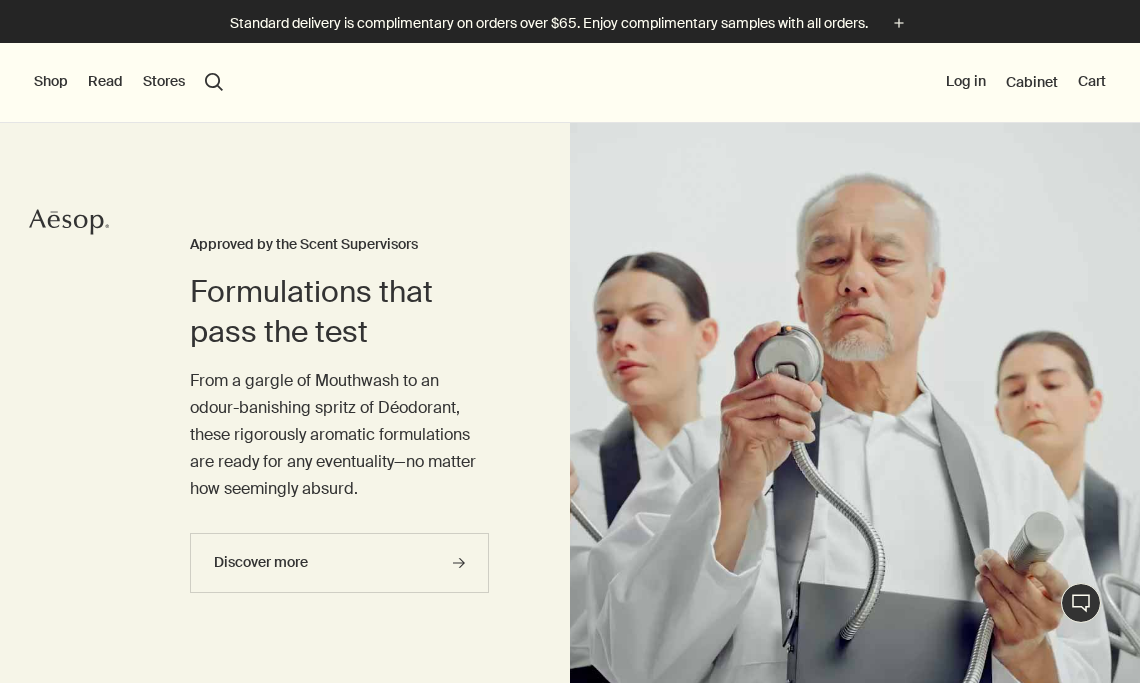 scroll, scrollTop: 0, scrollLeft: 0, axis: both 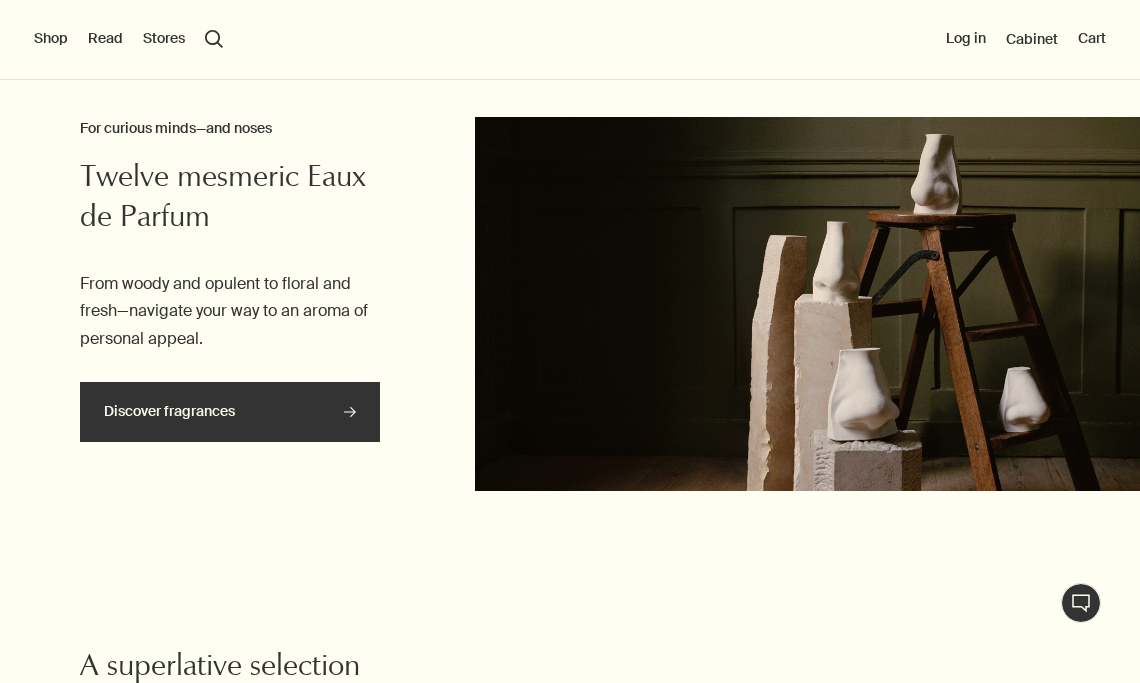 click on "Discover fragrances   rightArrow" at bounding box center (230, 412) 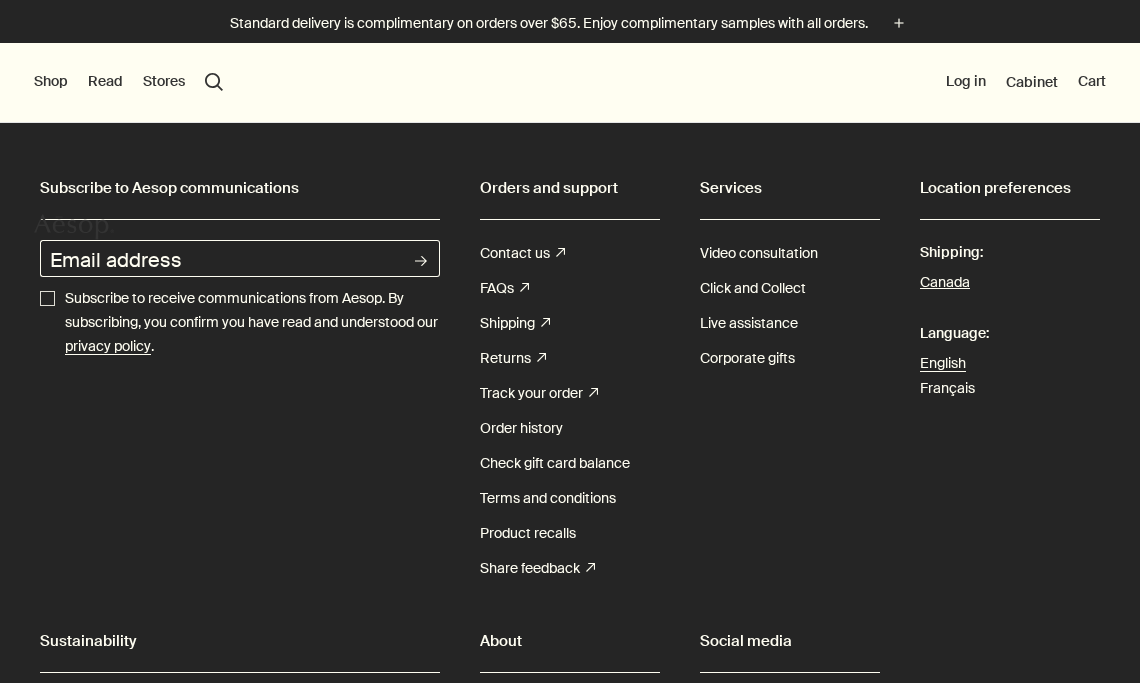scroll, scrollTop: 0, scrollLeft: 0, axis: both 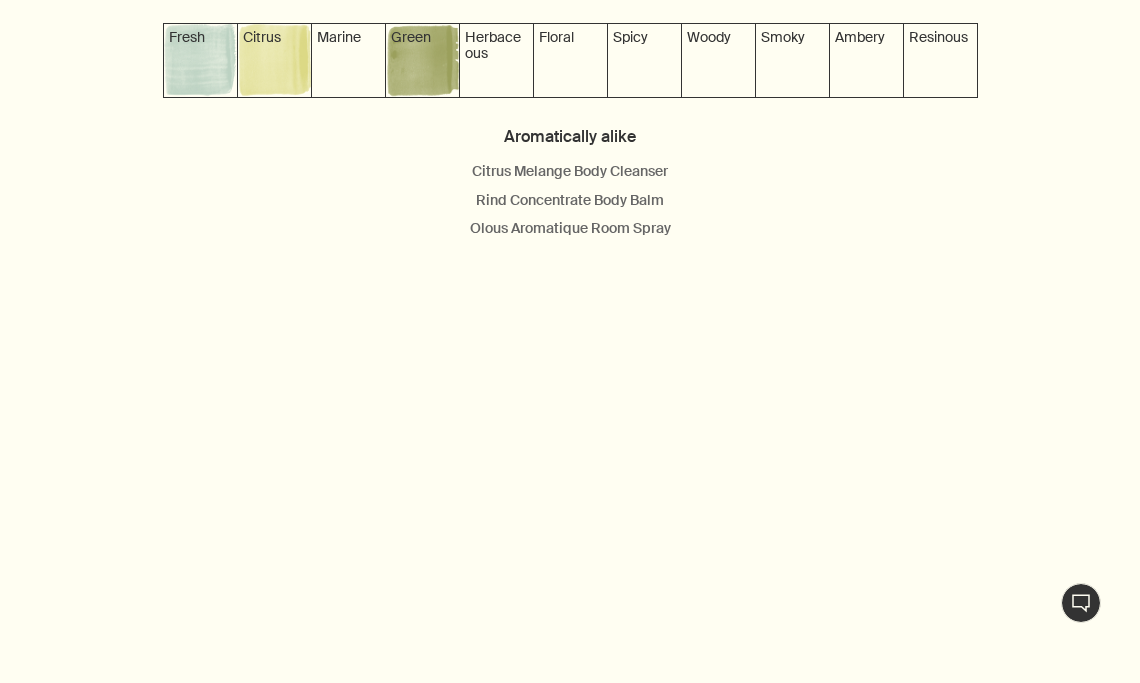 click at bounding box center (730, -262) 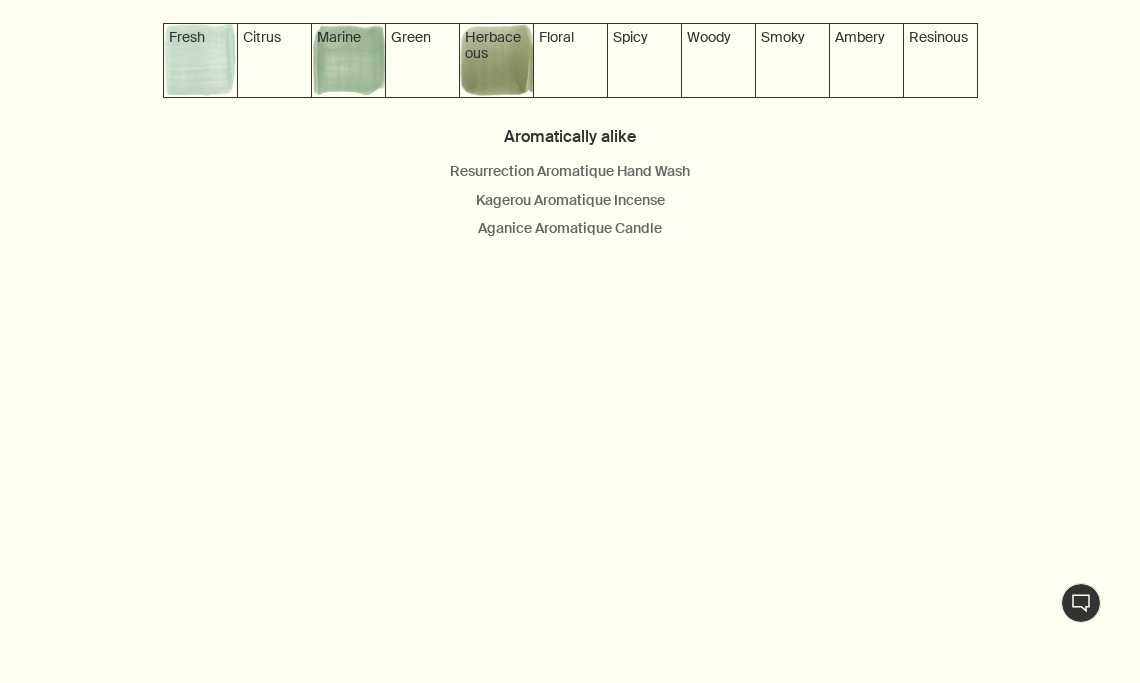 click on "chevron" 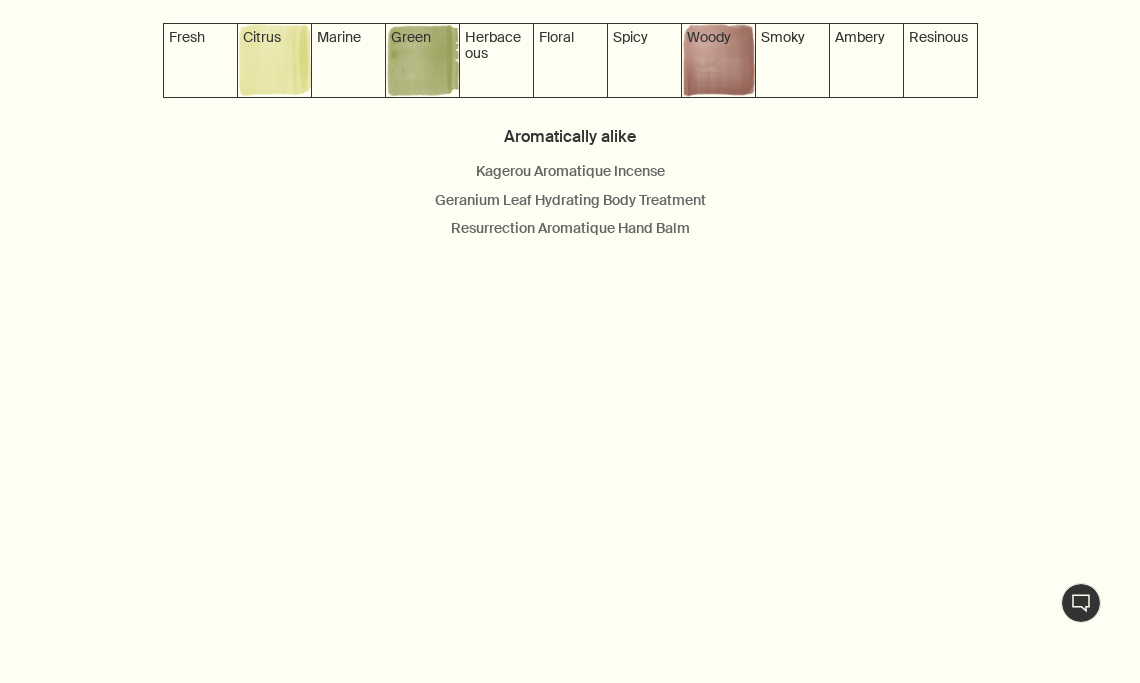 click on "chevron" 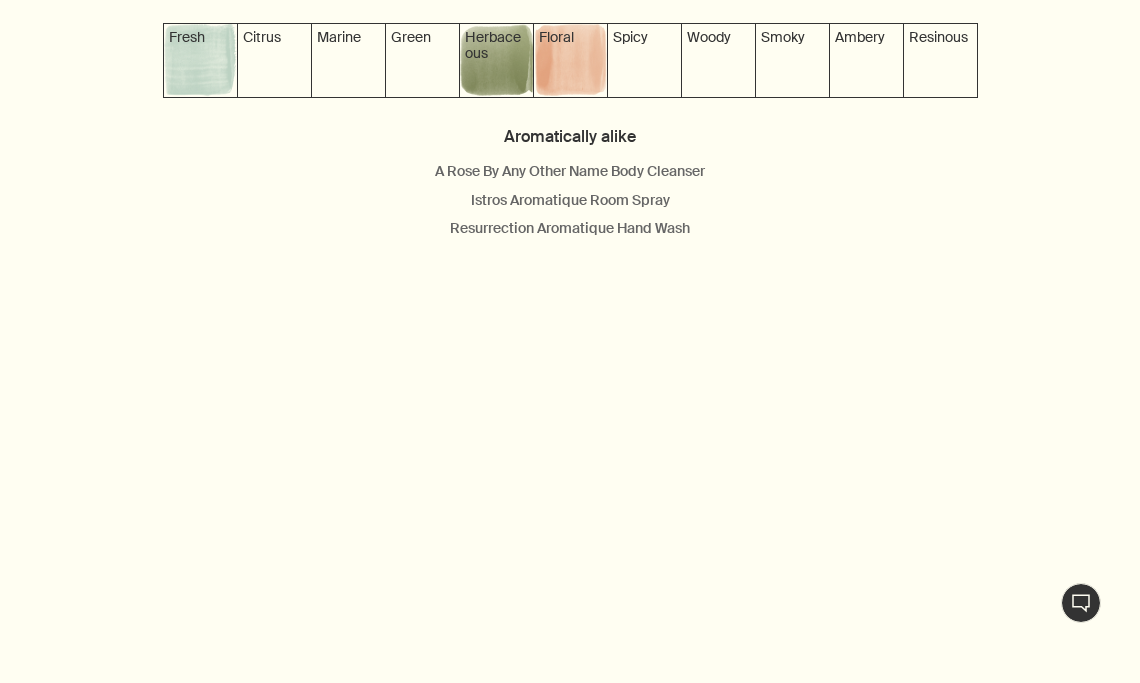 click on "chevron" 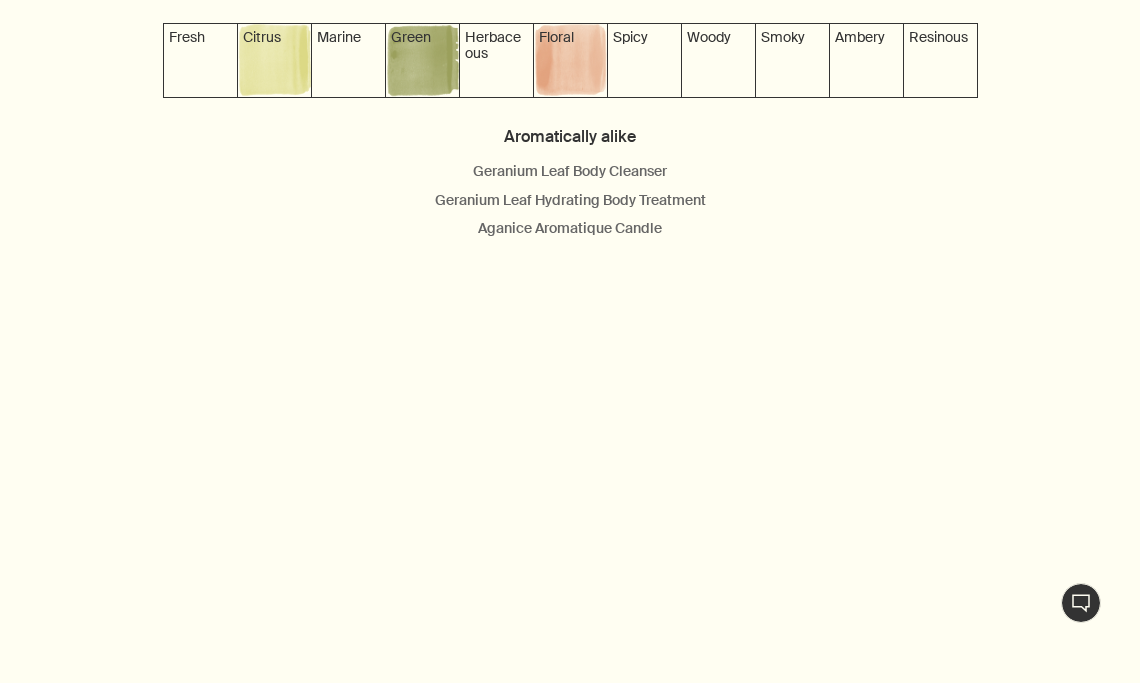 scroll, scrollTop: 0, scrollLeft: 638, axis: horizontal 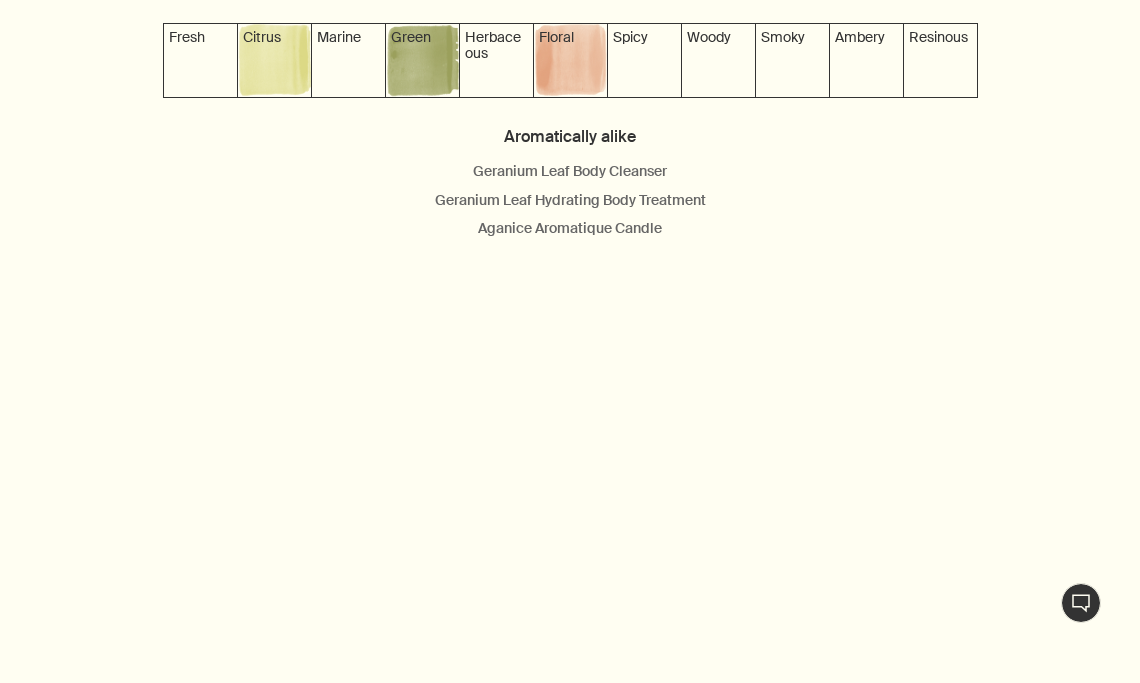 click on "chevron" 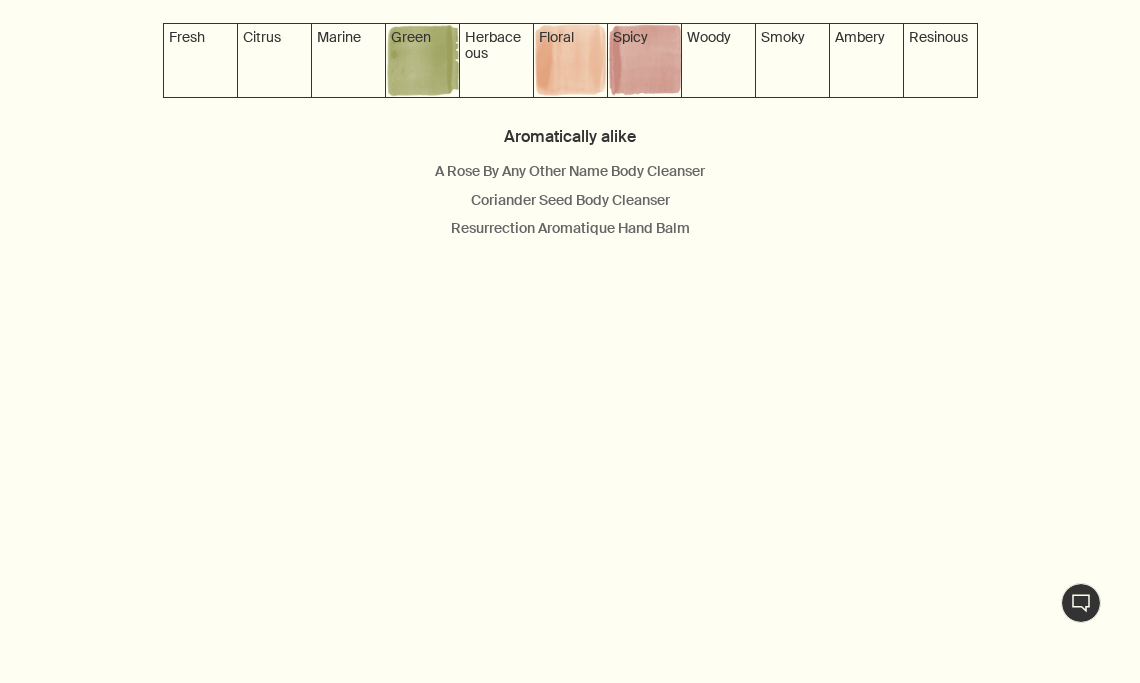 scroll, scrollTop: 0, scrollLeft: 798, axis: horizontal 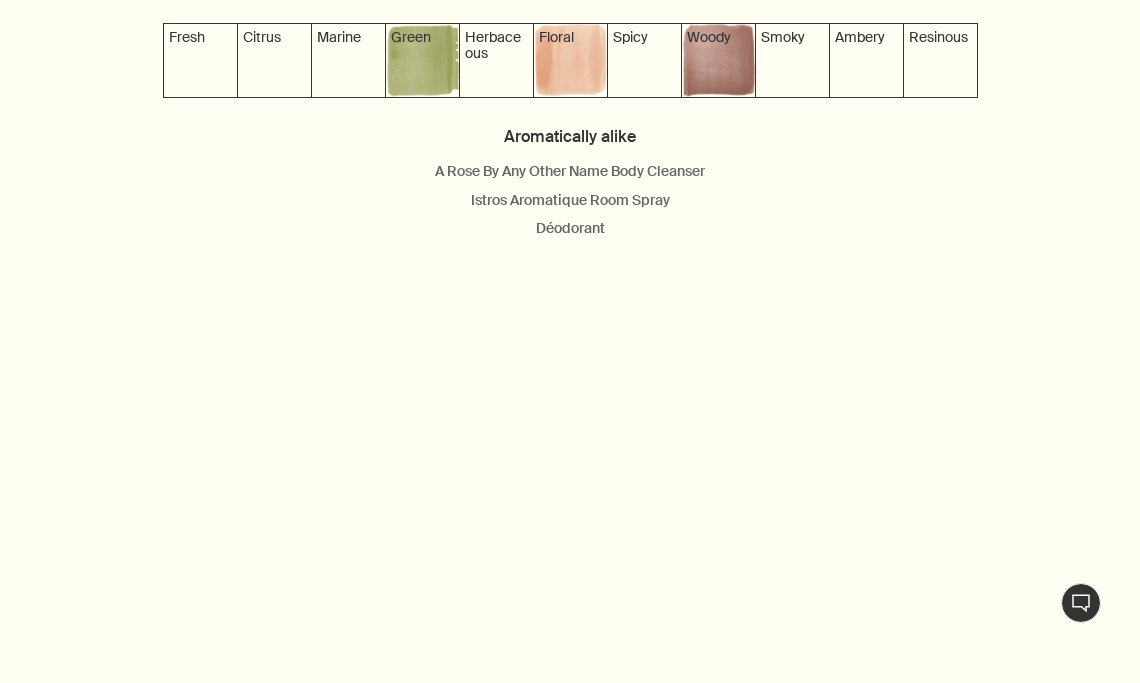 click on "chevron" 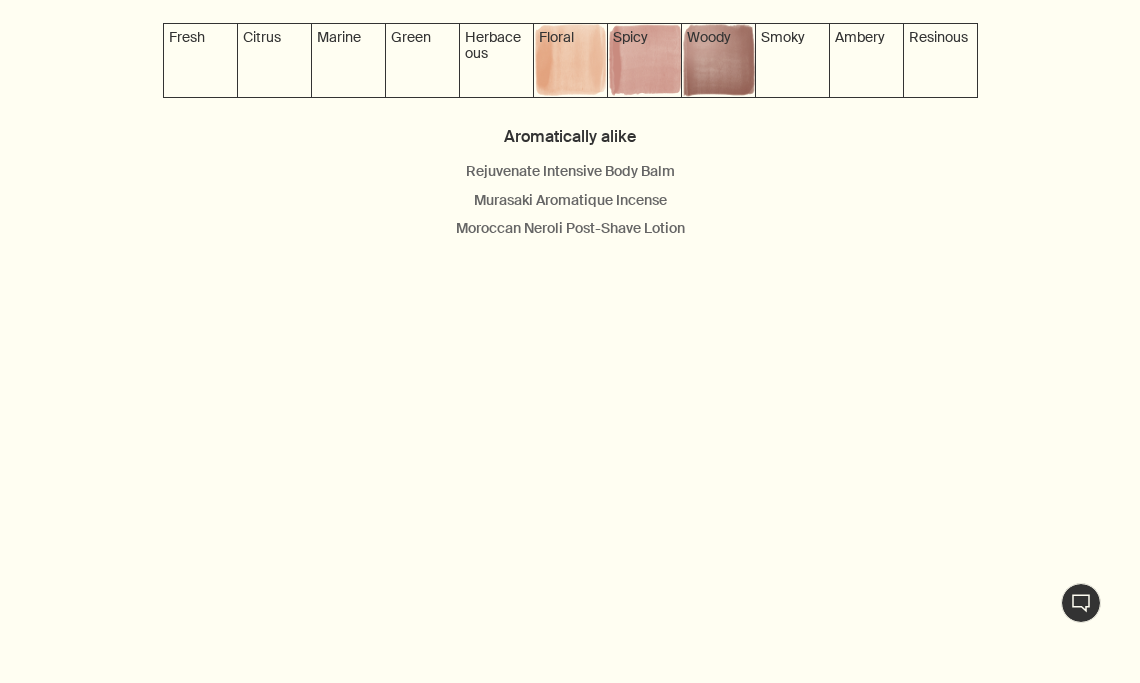 click on "chevron" 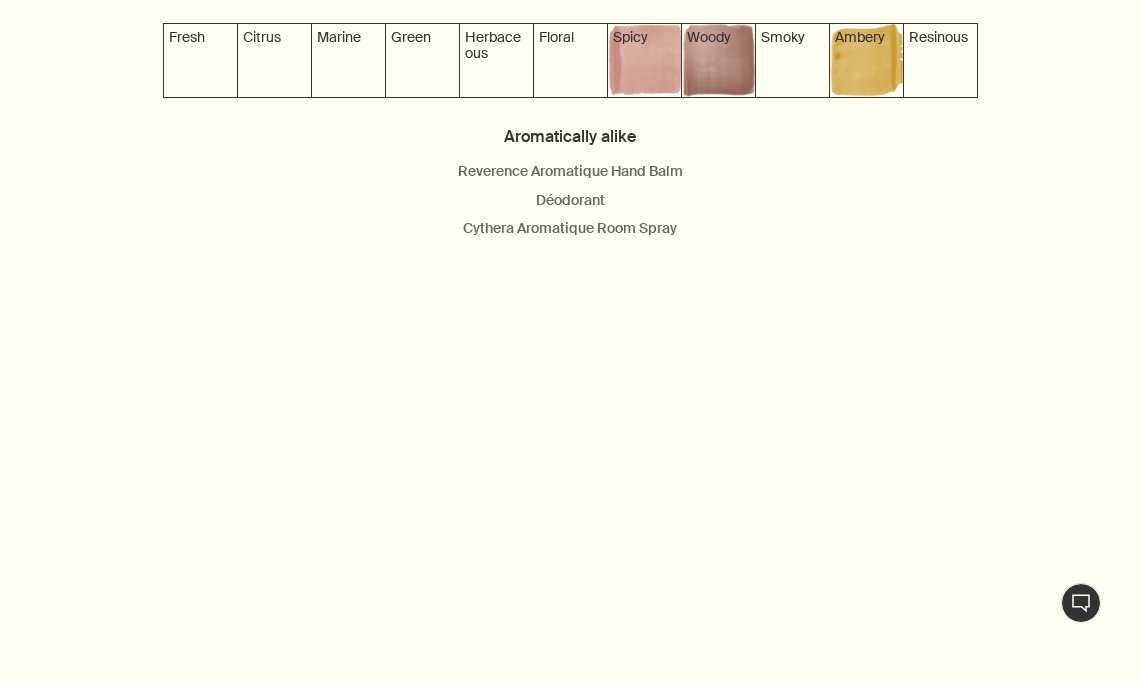scroll, scrollTop: 0, scrollLeft: 1436, axis: horizontal 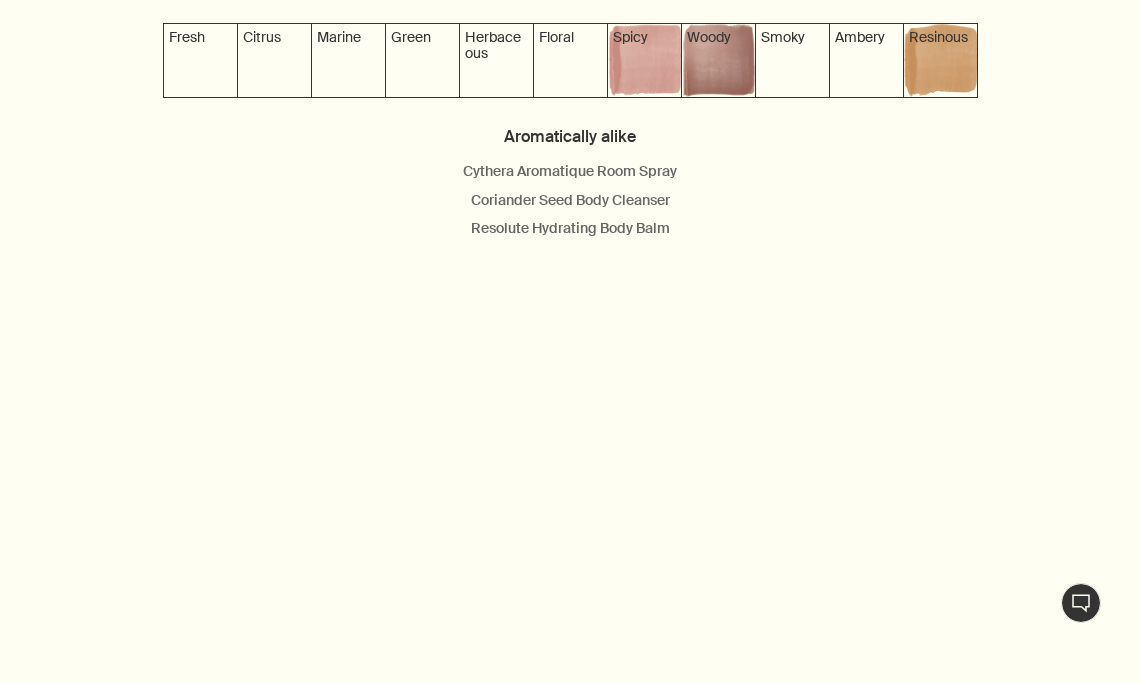 click on "chevron" 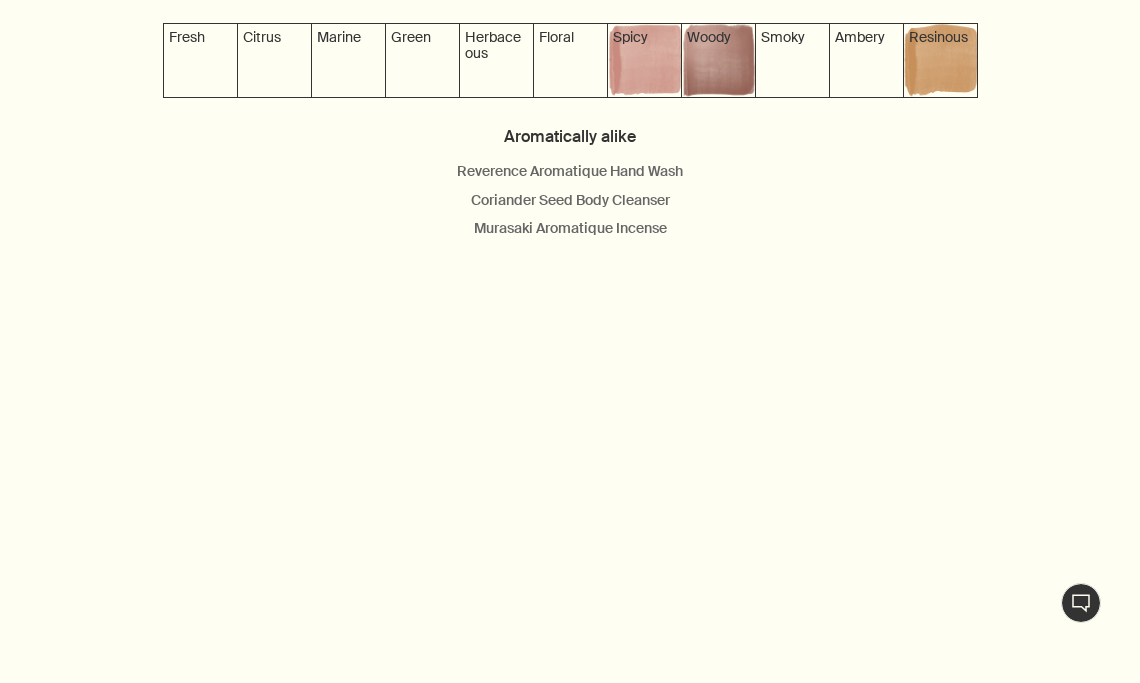 click on "chevron" at bounding box center [493, -255] 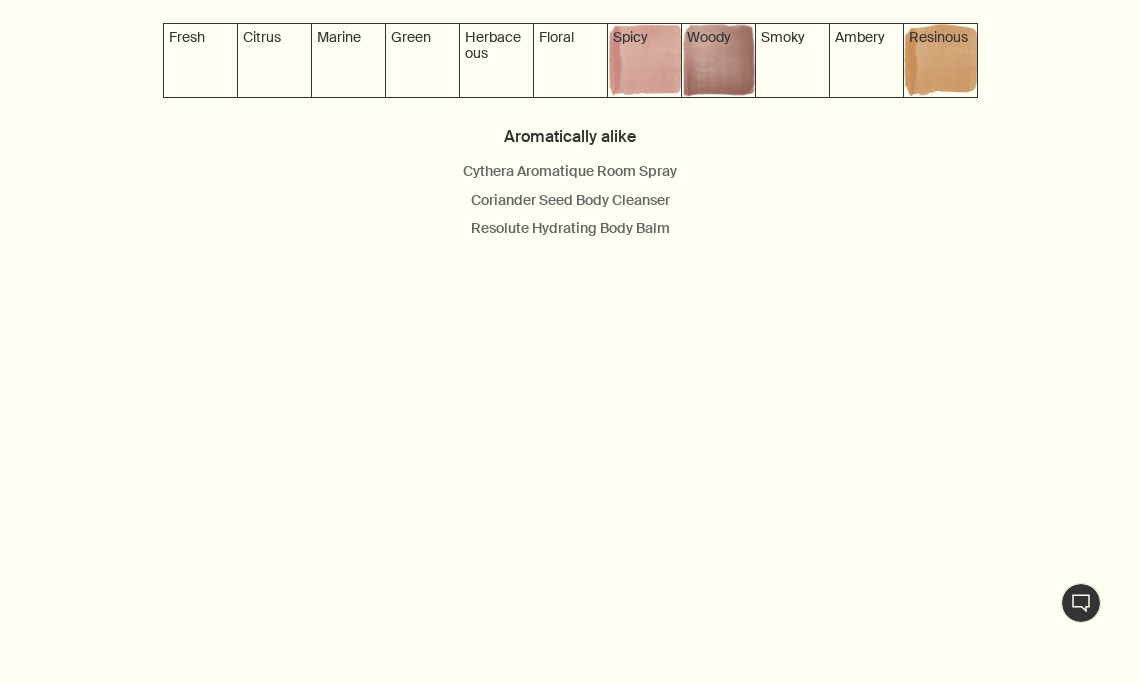 click on "chevron" at bounding box center [493, -255] 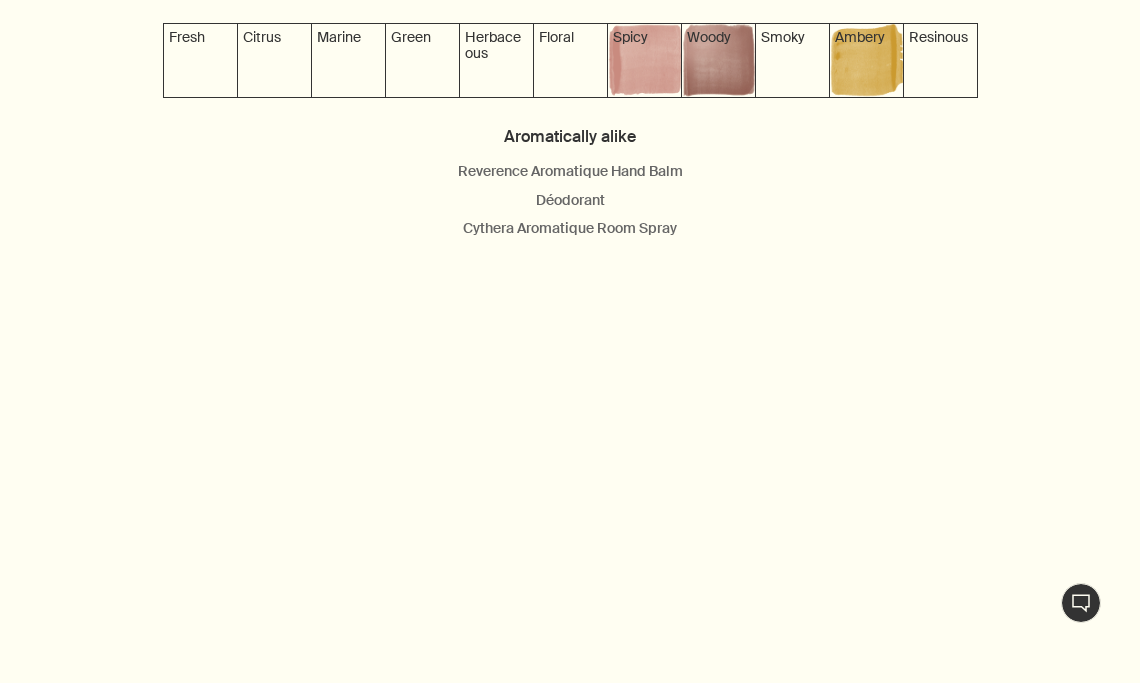 click on "chevron" at bounding box center (493, -255) 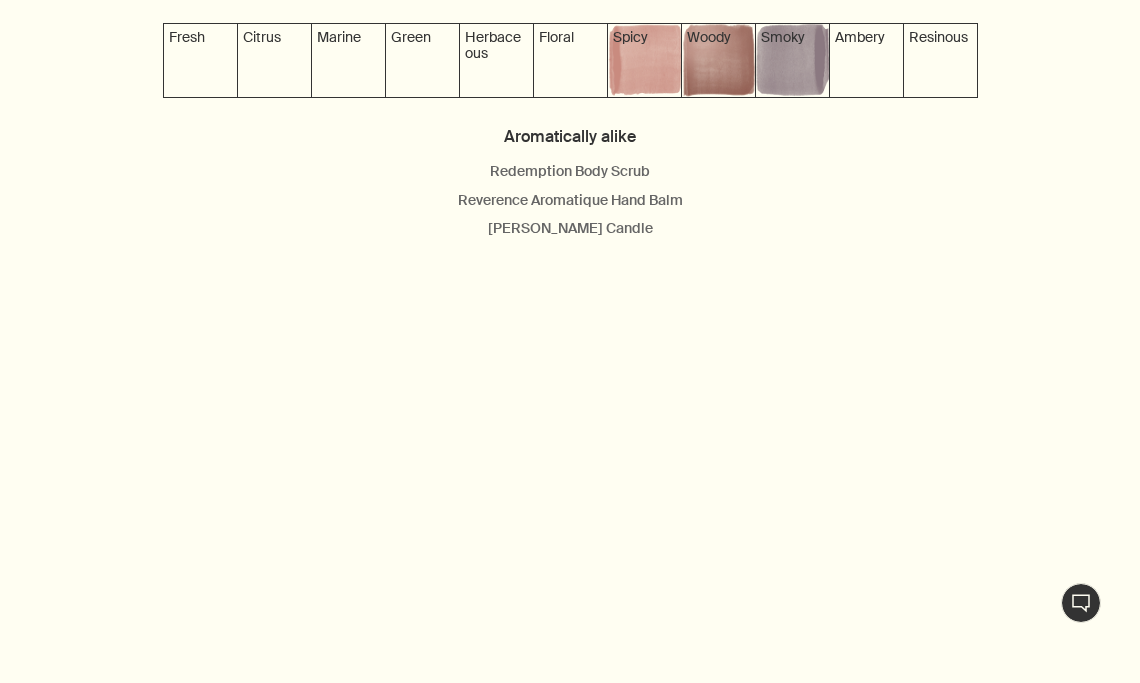 click 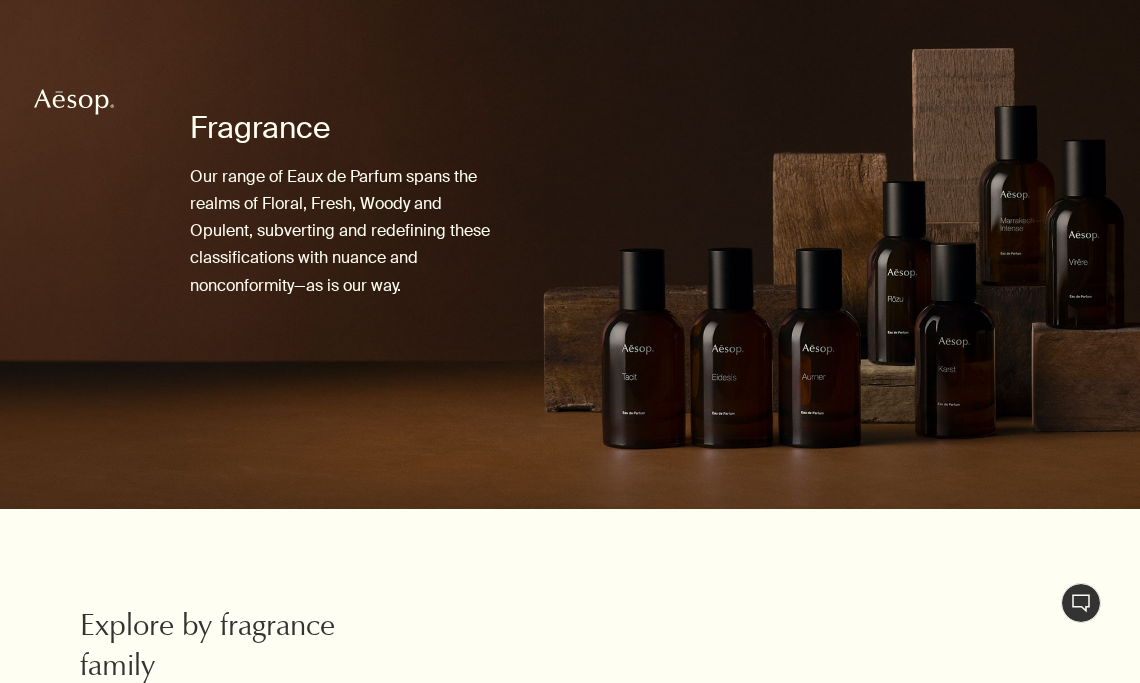 scroll, scrollTop: 0, scrollLeft: 0, axis: both 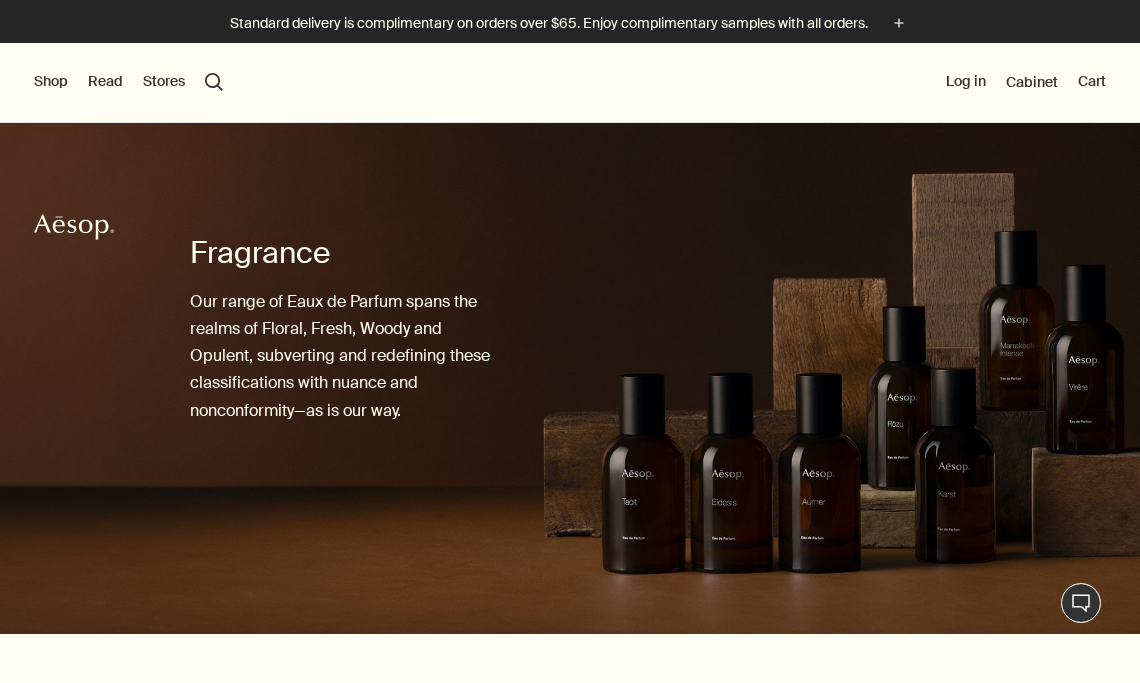 click on "Shop" at bounding box center [51, 82] 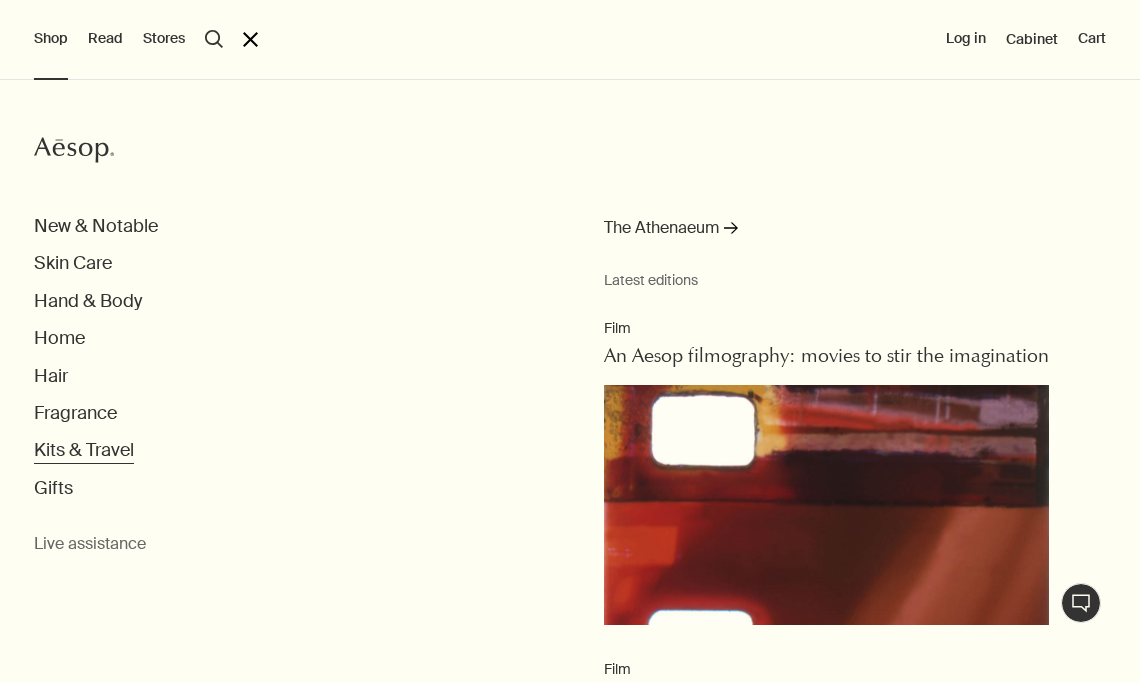 click on "Kits & Travel" at bounding box center (84, 450) 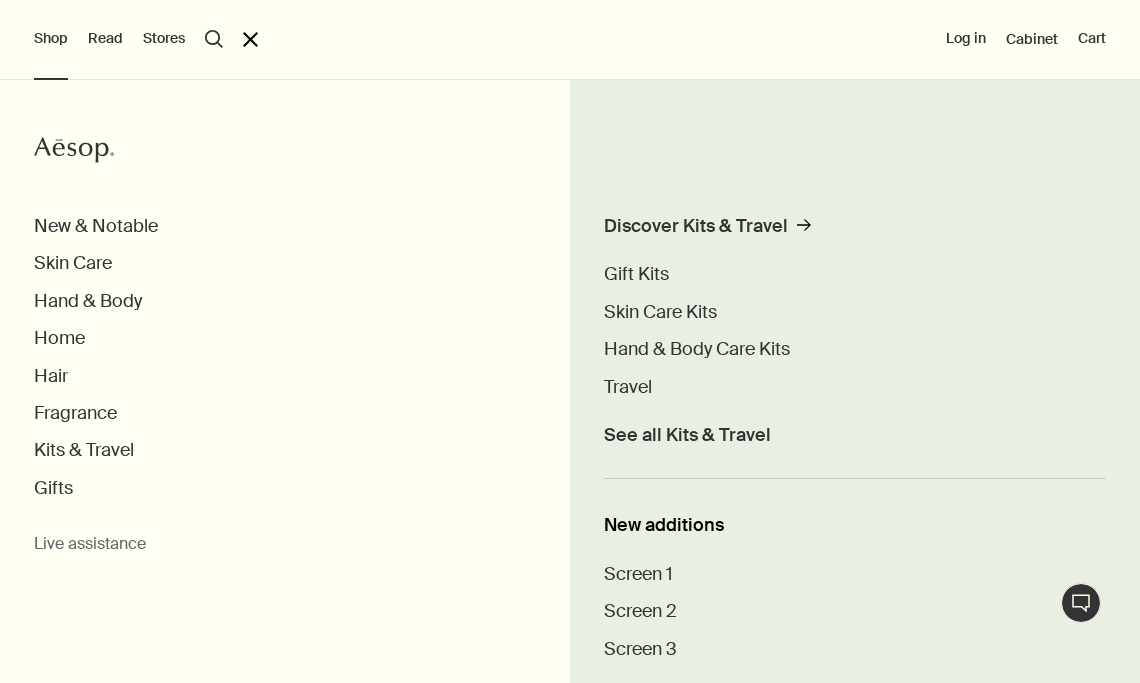 scroll, scrollTop: 65, scrollLeft: 0, axis: vertical 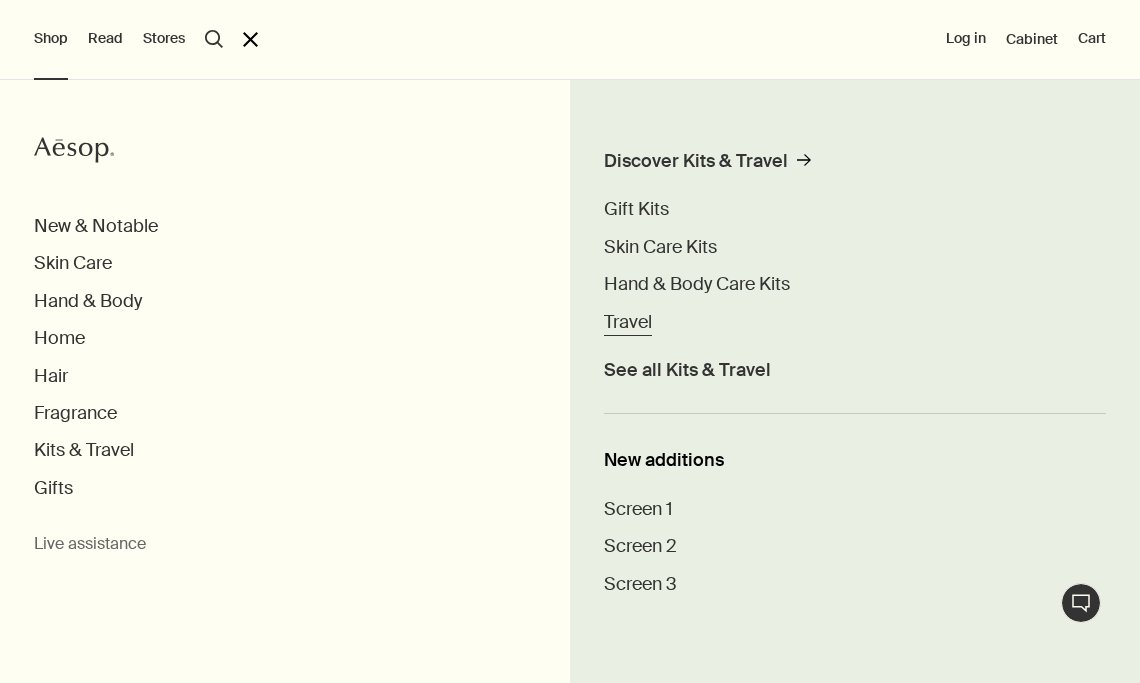 click on "Travel" at bounding box center (628, 322) 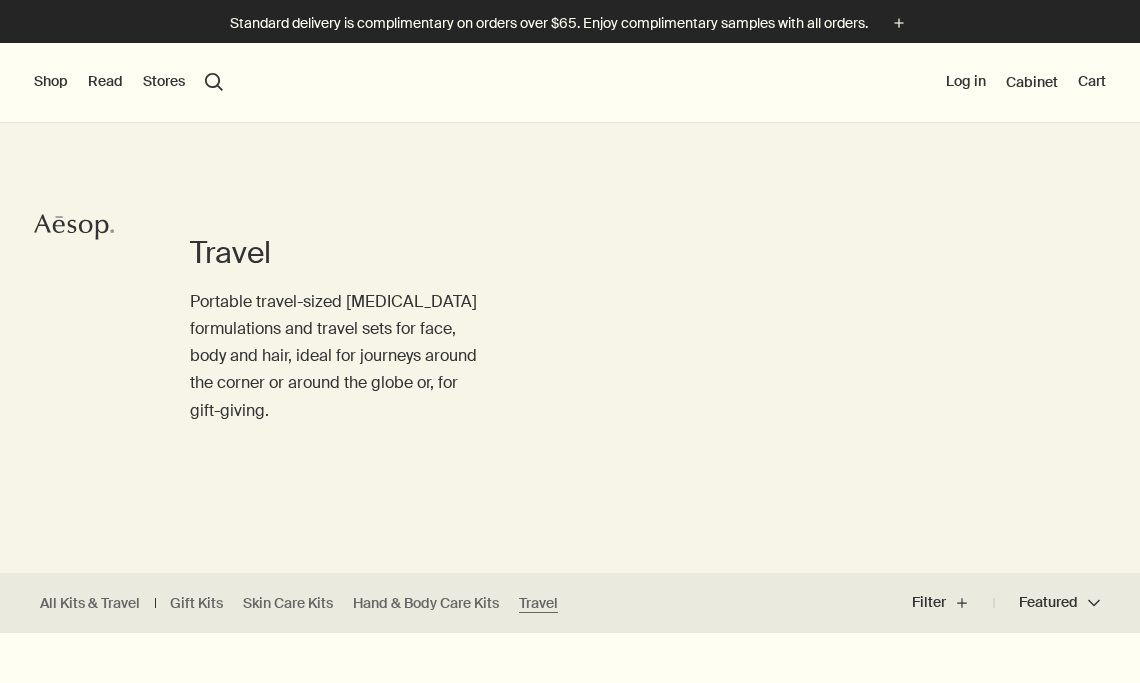 scroll, scrollTop: 467, scrollLeft: 0, axis: vertical 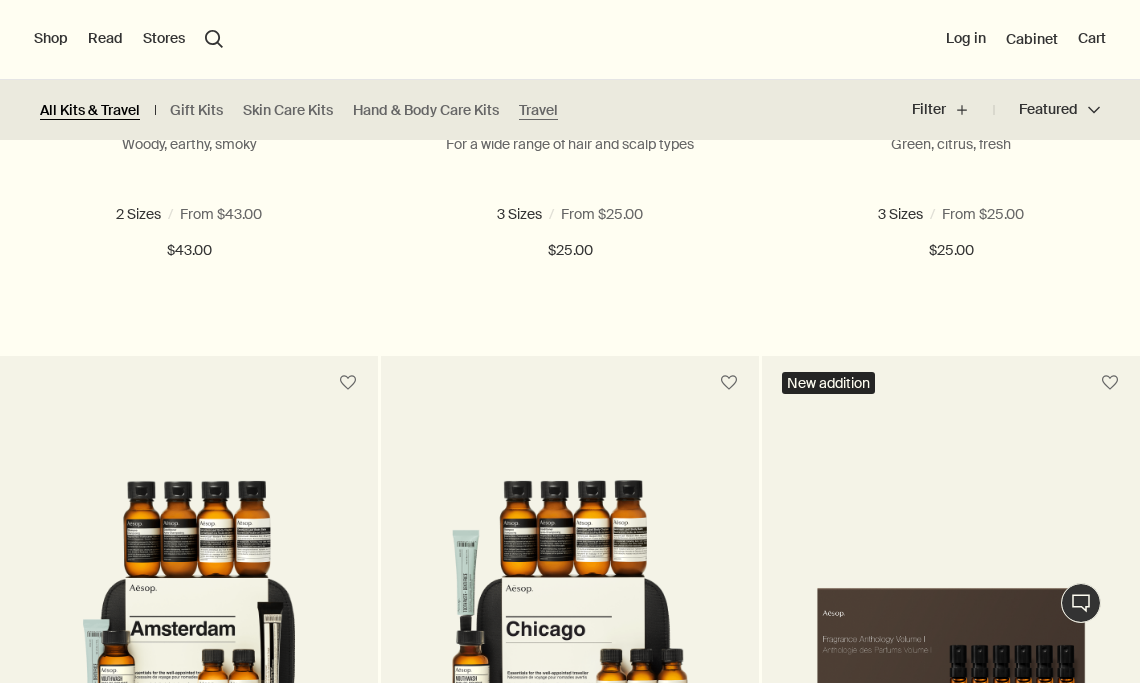 click on "All Kits & Travel" at bounding box center [90, 110] 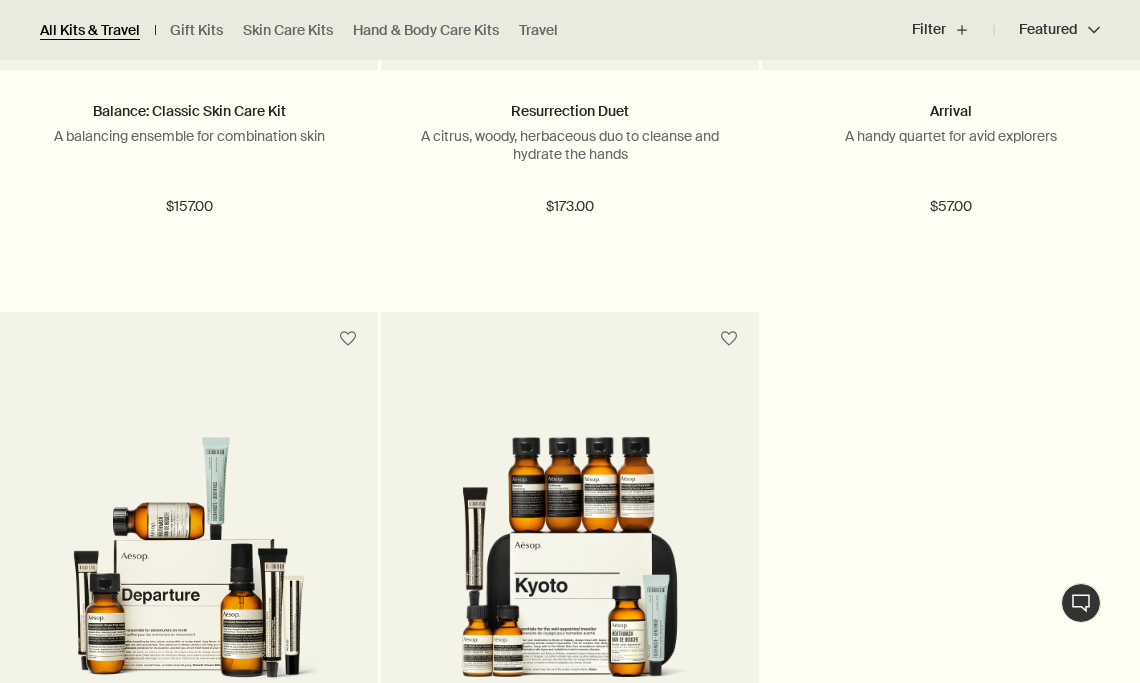 scroll, scrollTop: 6150, scrollLeft: 0, axis: vertical 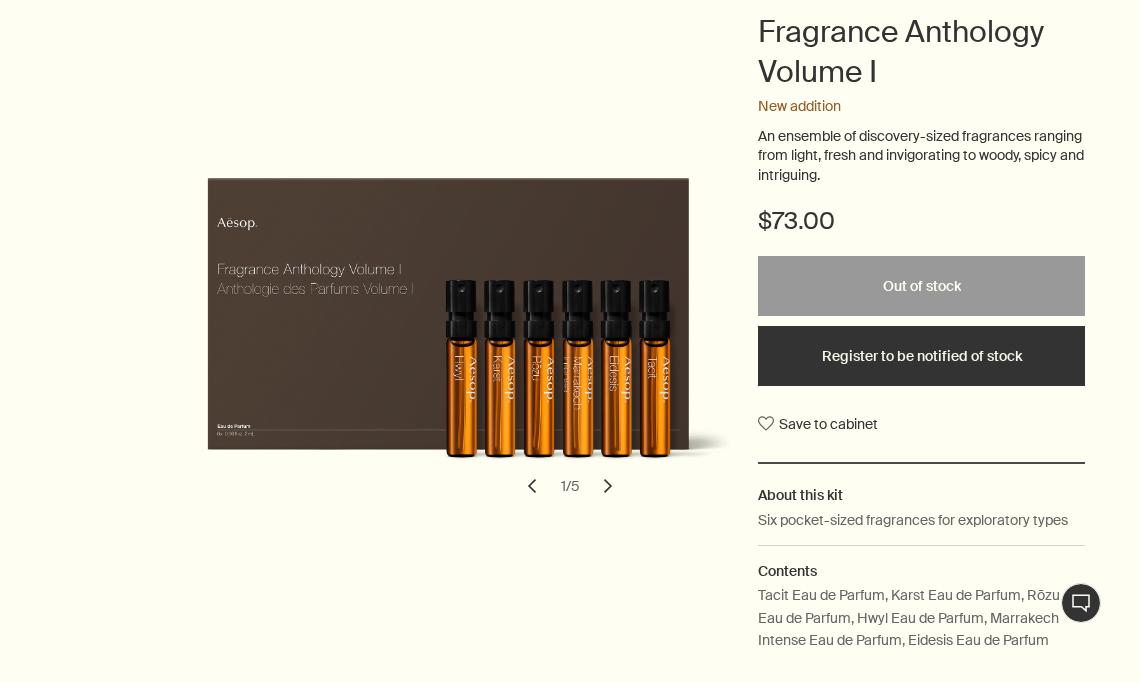 click on "chevron" at bounding box center [608, 486] 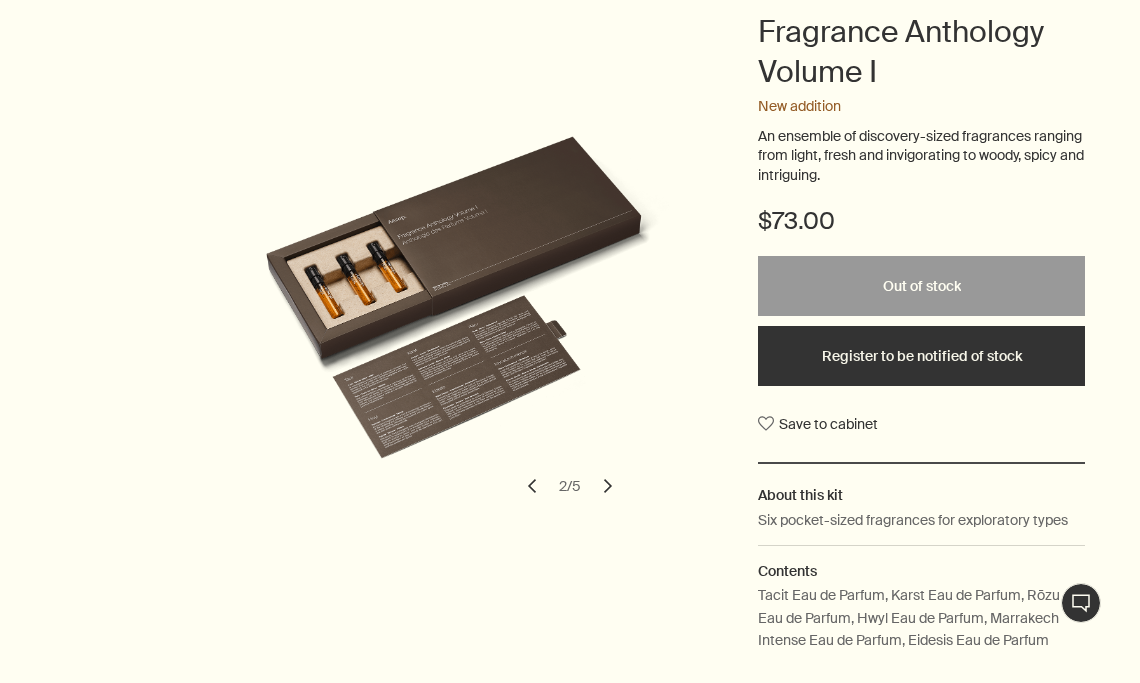 click on "chevron" at bounding box center [608, 486] 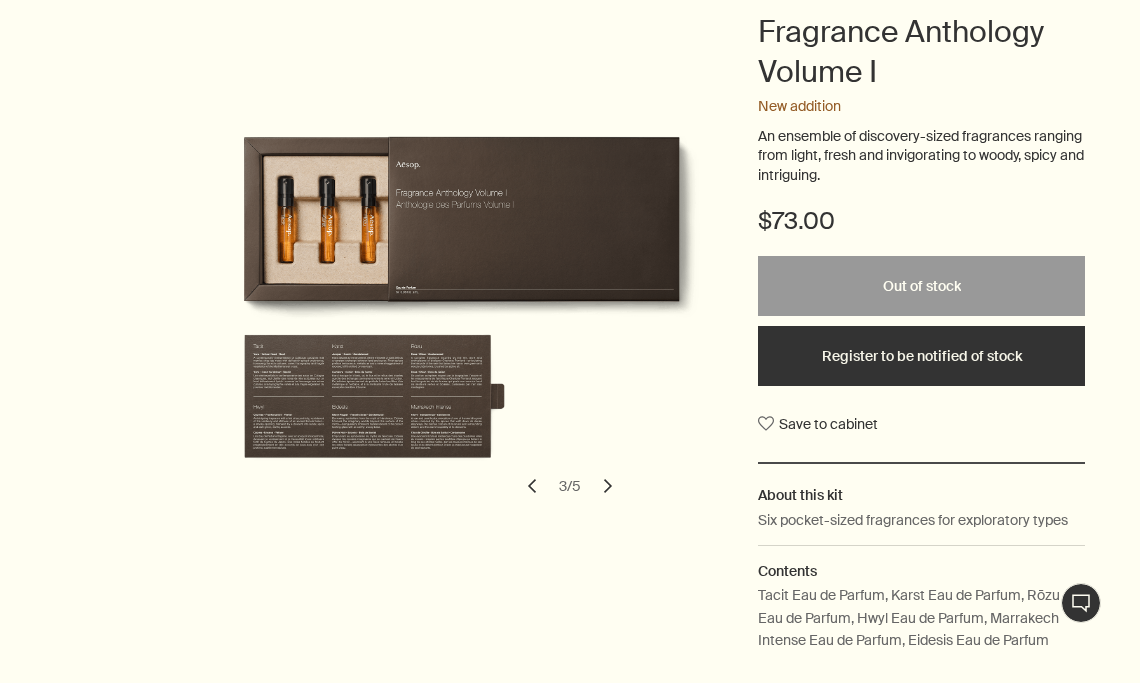 click on "chevron" at bounding box center [608, 486] 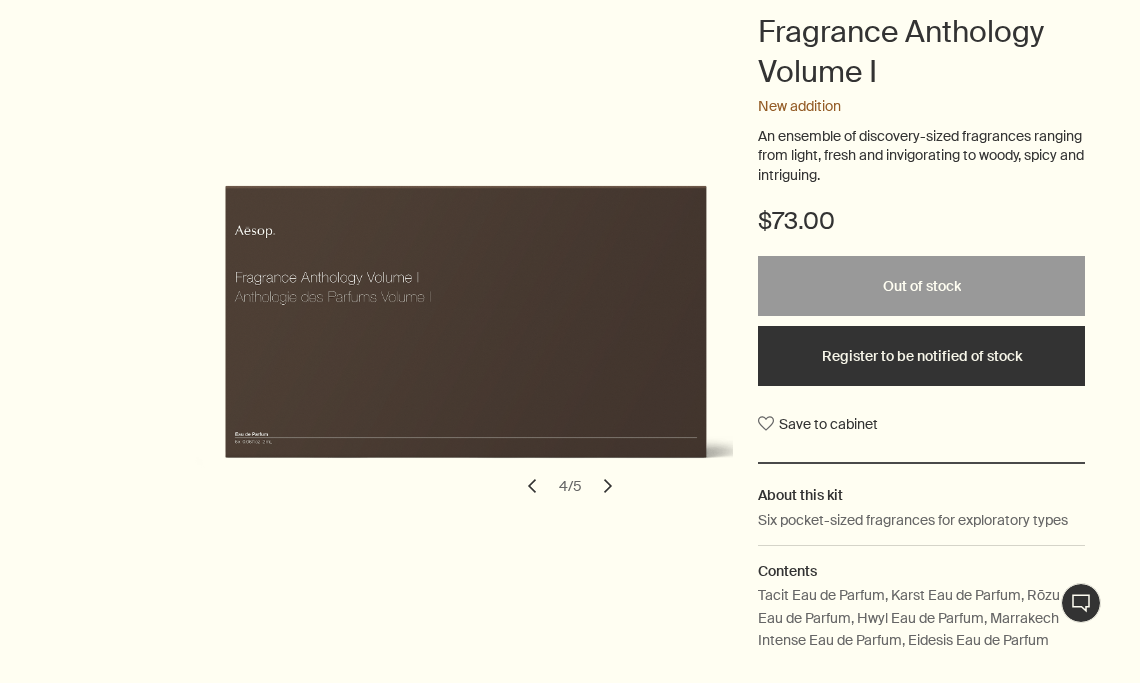 click on "chevron" at bounding box center (608, 486) 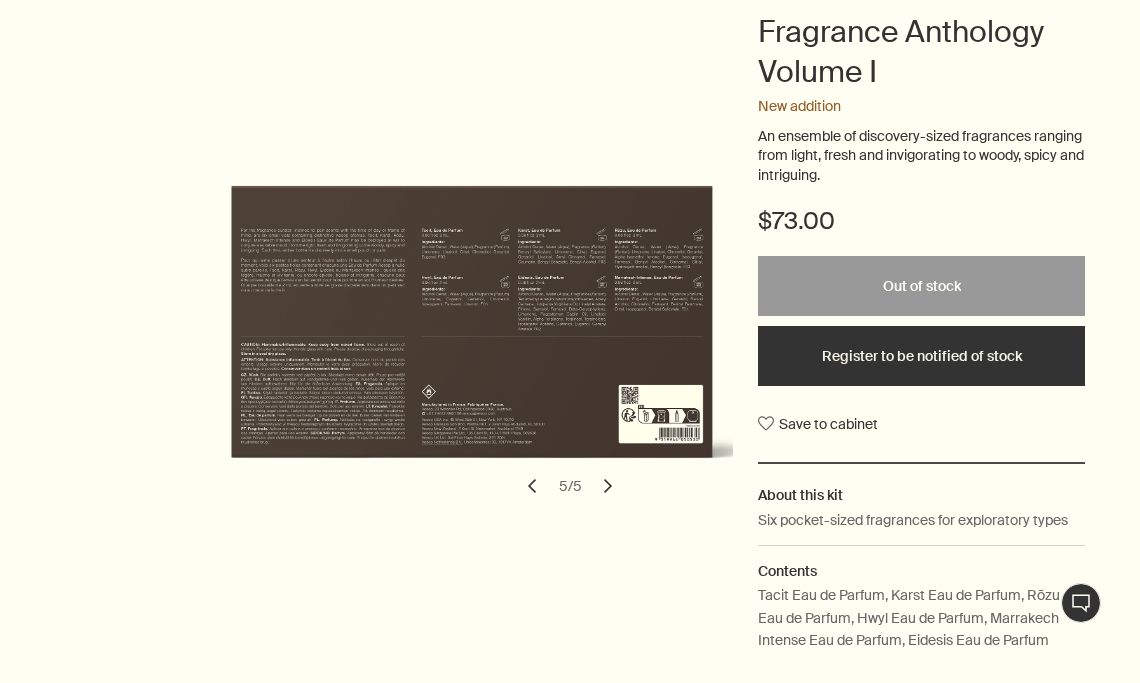 click on "chevron" at bounding box center (608, 486) 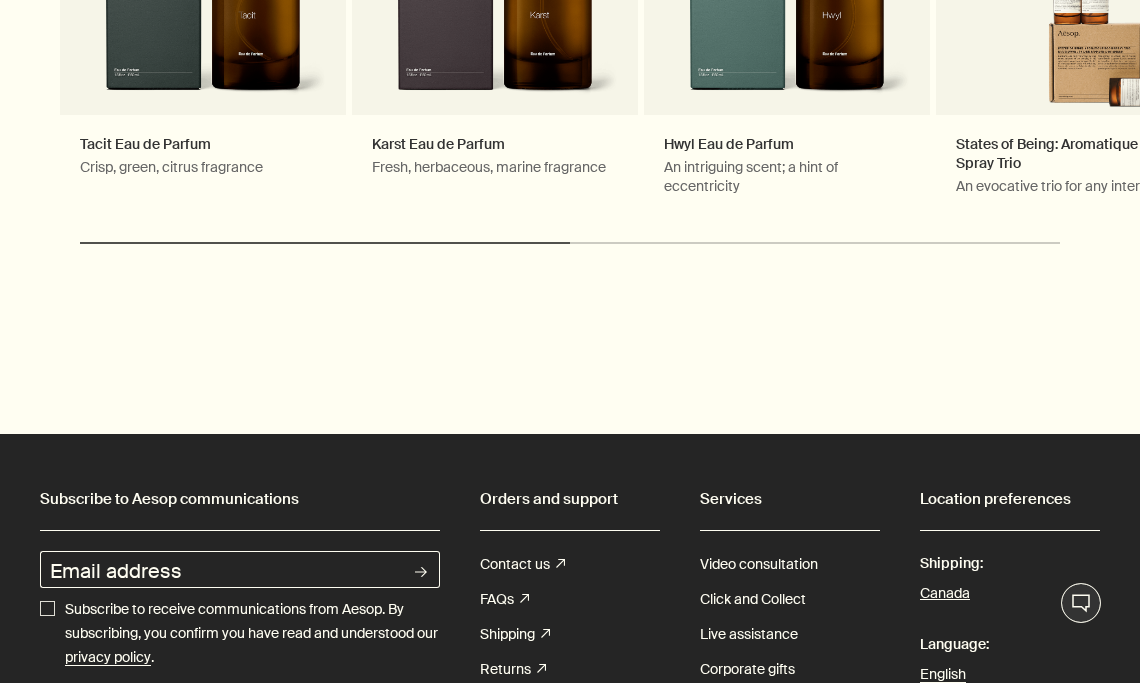 scroll, scrollTop: 3886, scrollLeft: 0, axis: vertical 